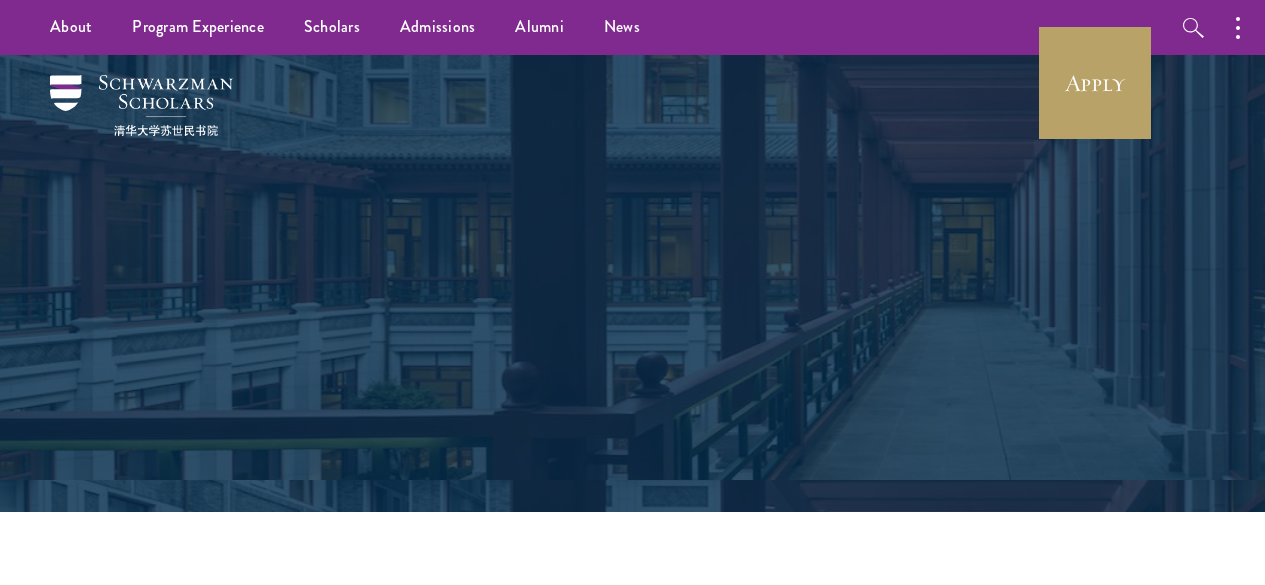 scroll, scrollTop: 0, scrollLeft: 0, axis: both 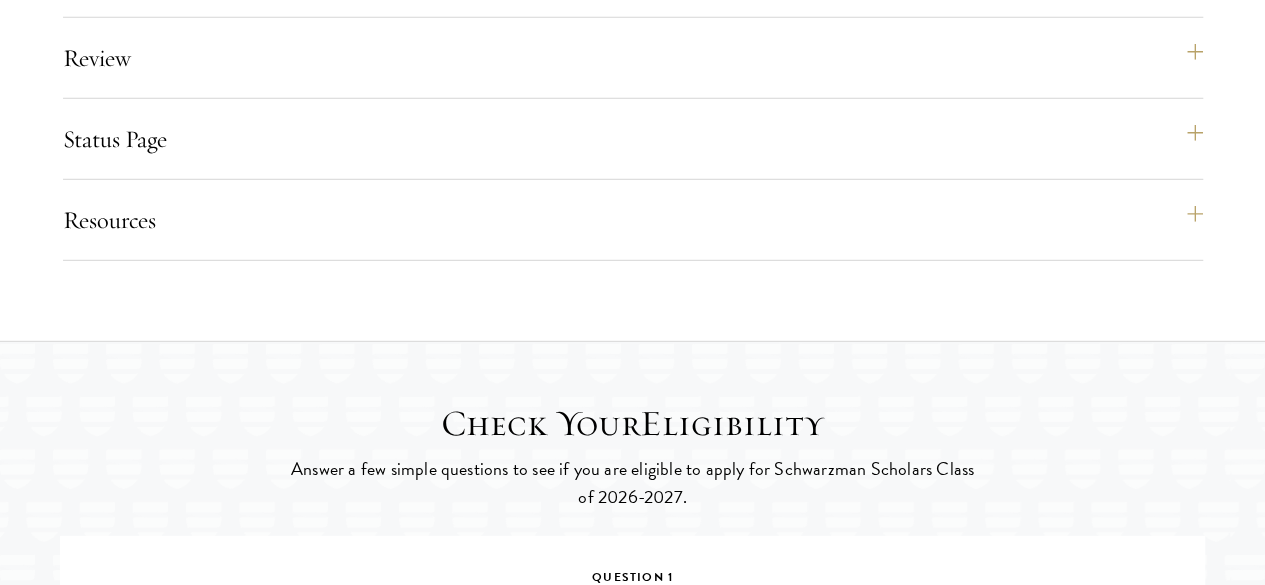 click at bounding box center (264, 1431) 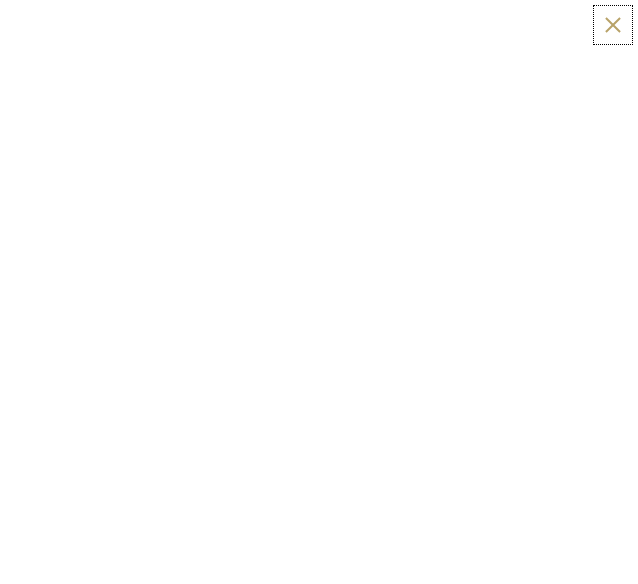 click at bounding box center (613, 25) 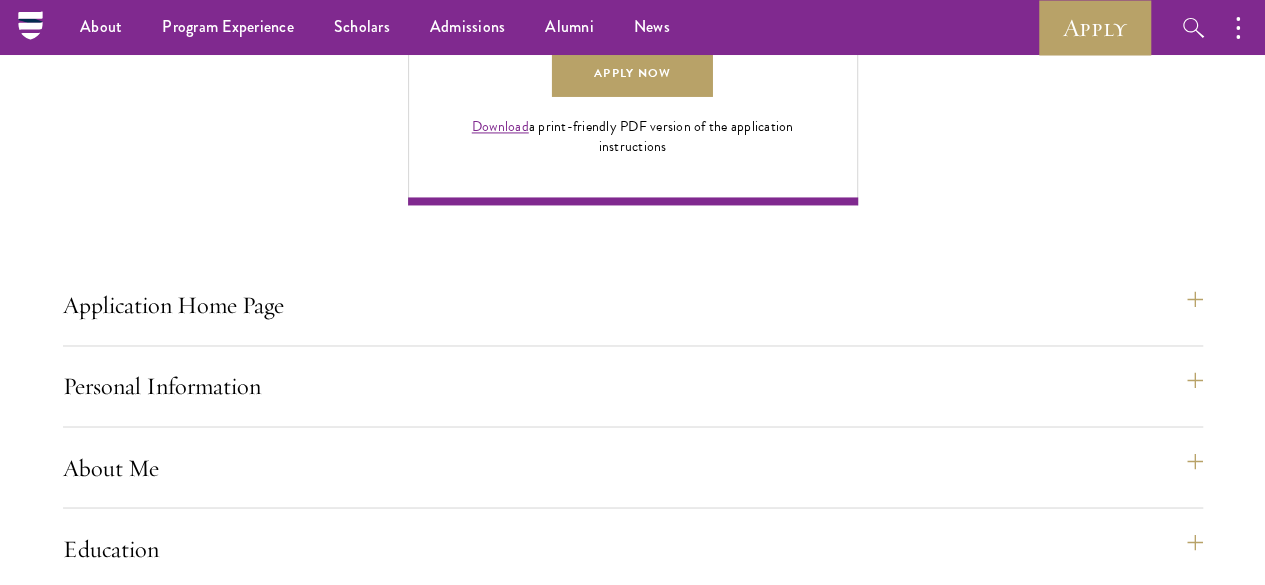 scroll, scrollTop: 1500, scrollLeft: 0, axis: vertical 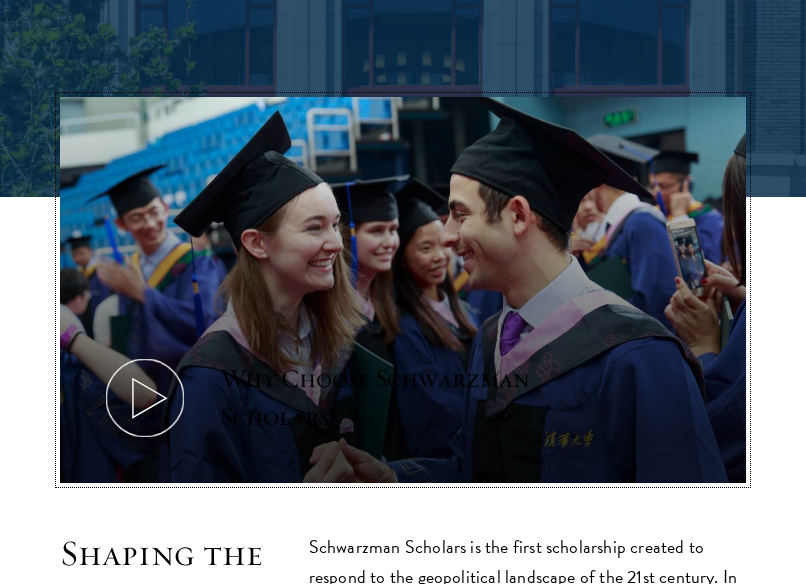click 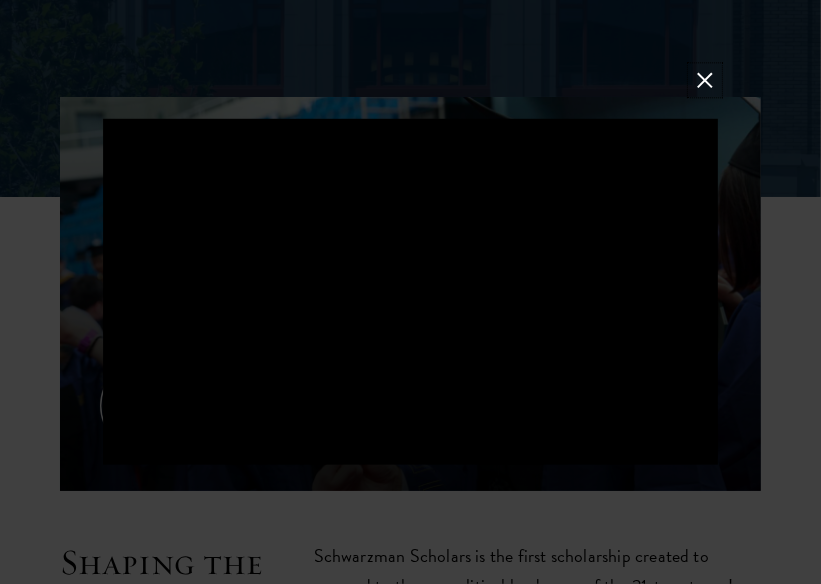 click at bounding box center (705, 80) 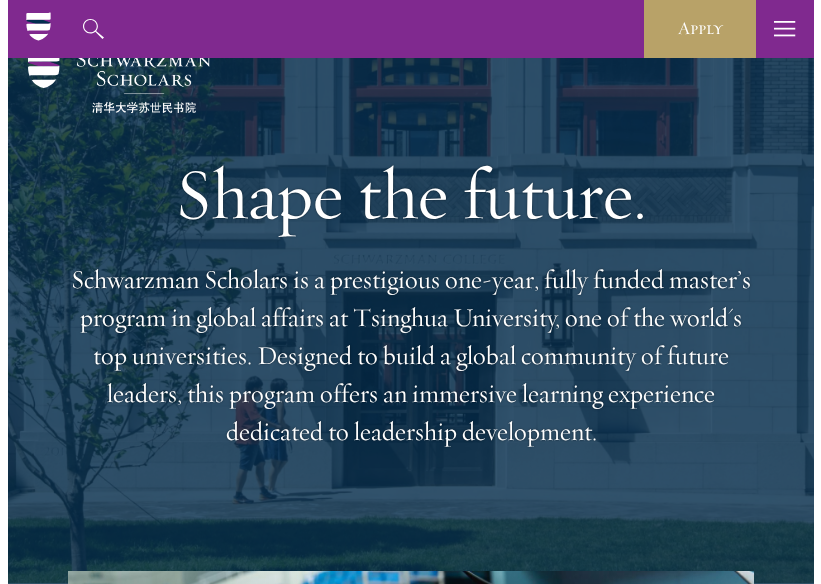 scroll, scrollTop: 0, scrollLeft: 0, axis: both 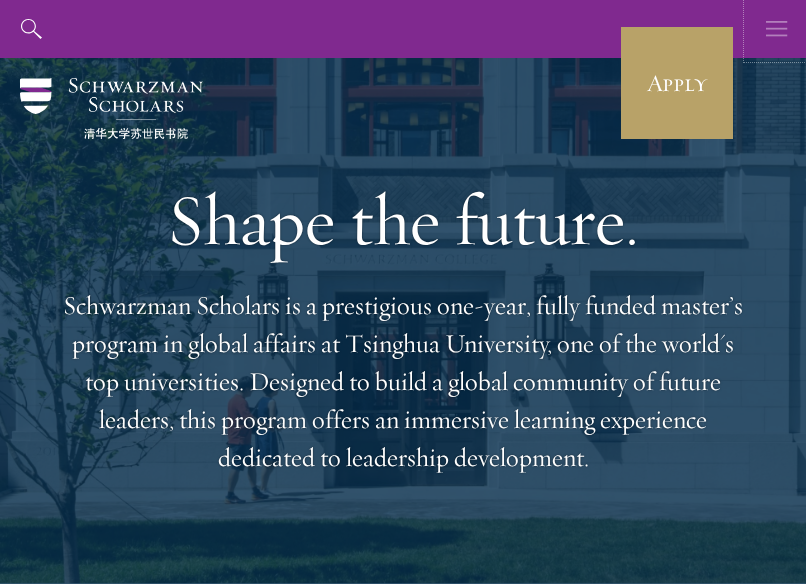 click 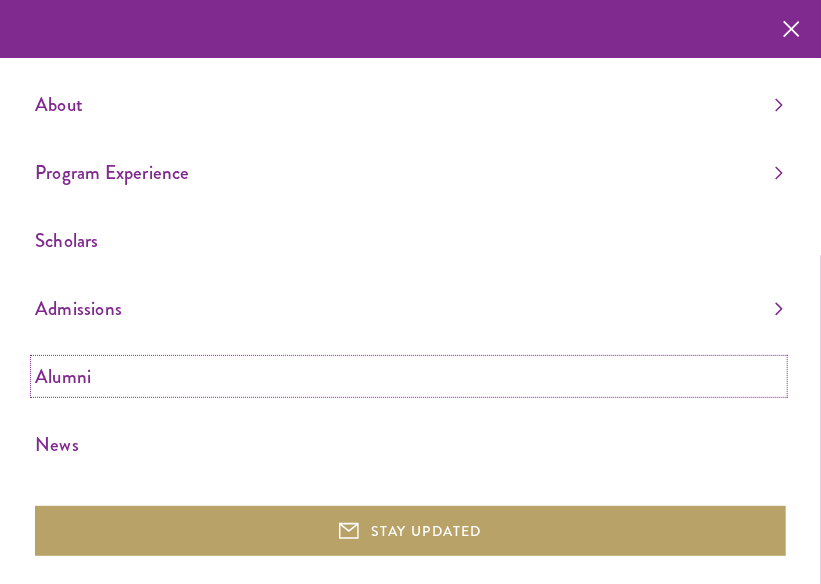 click on "Alumni" at bounding box center [409, 376] 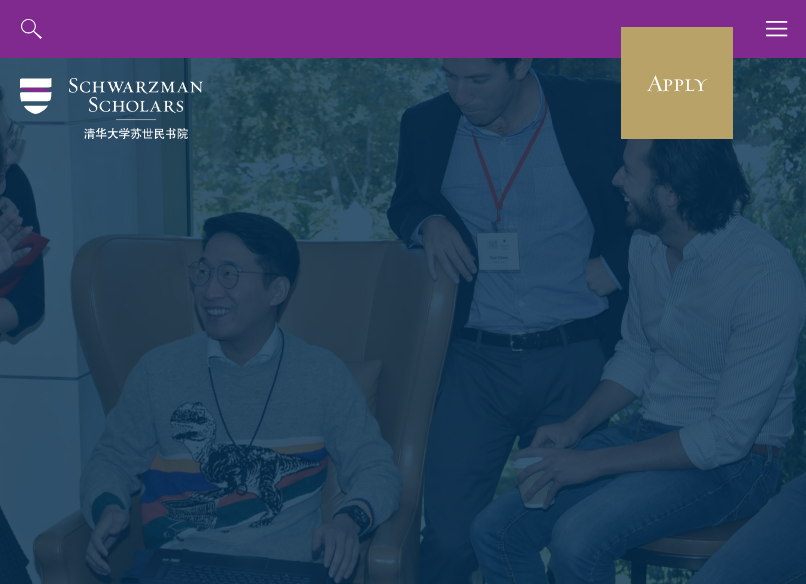 scroll, scrollTop: 0, scrollLeft: 0, axis: both 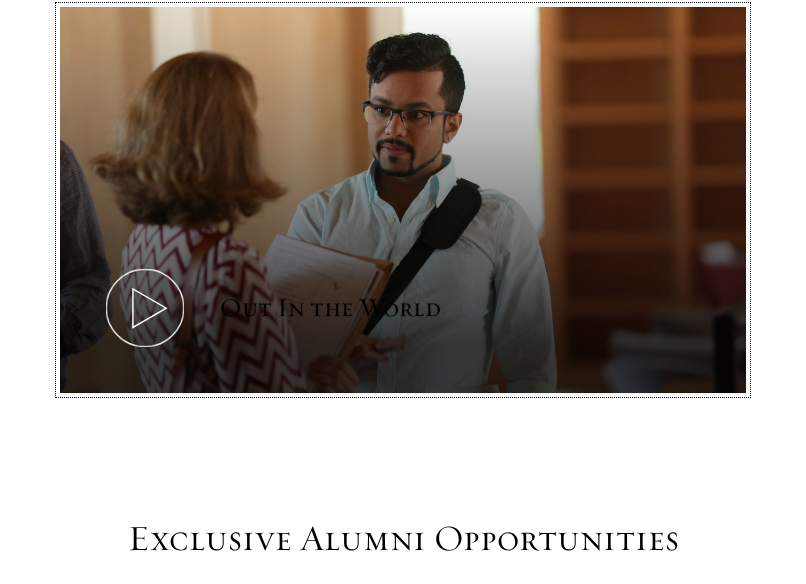 click 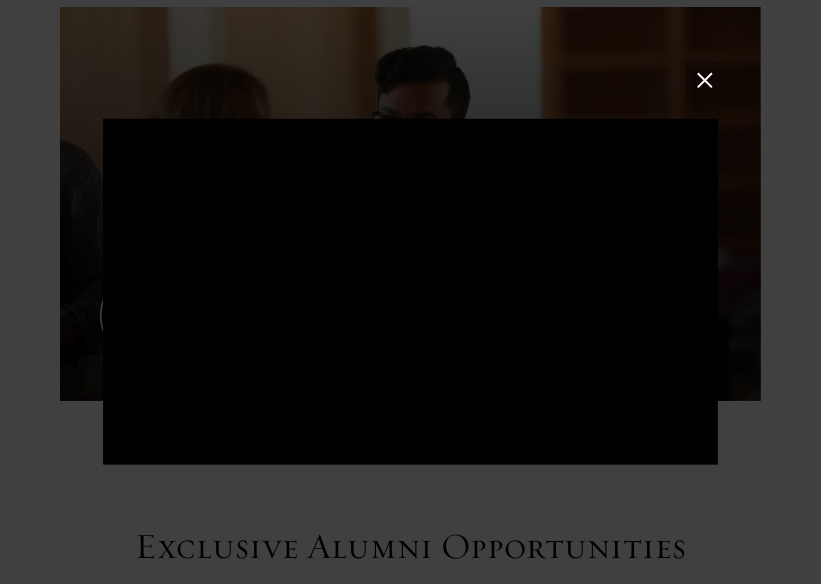 click at bounding box center (705, 80) 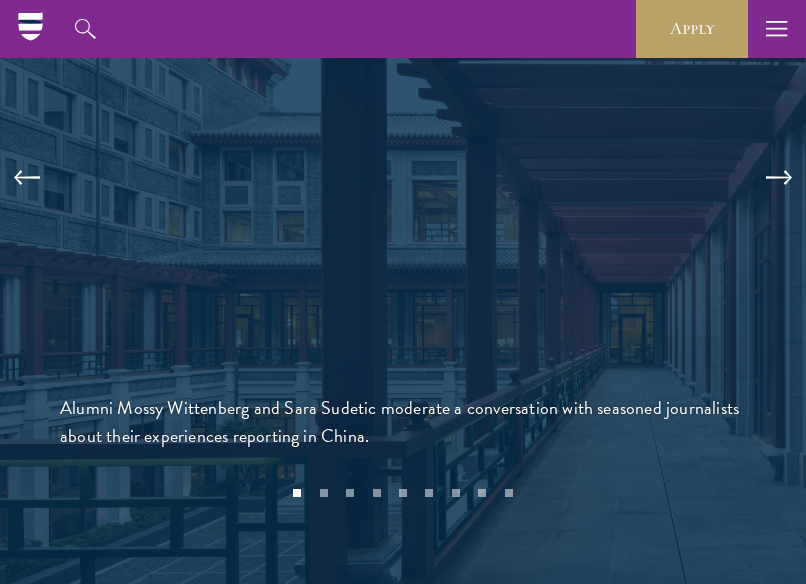 scroll, scrollTop: 4800, scrollLeft: 0, axis: vertical 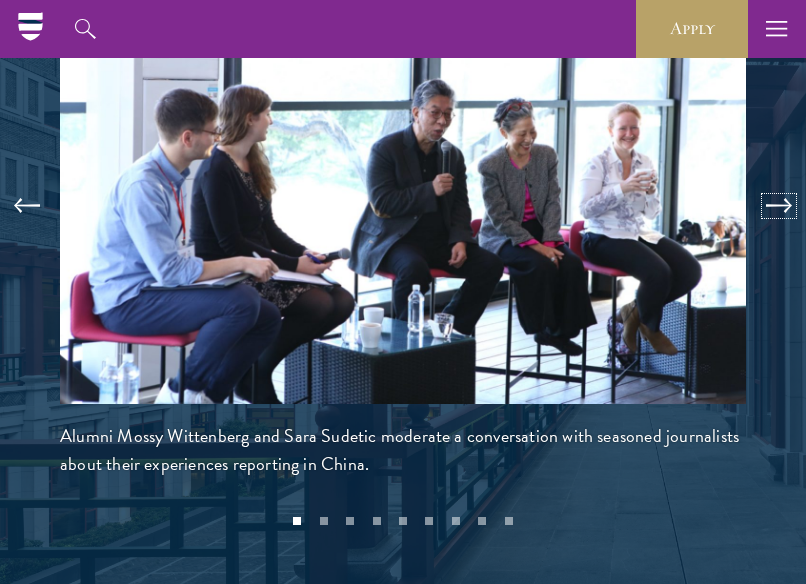 click at bounding box center (779, 206) 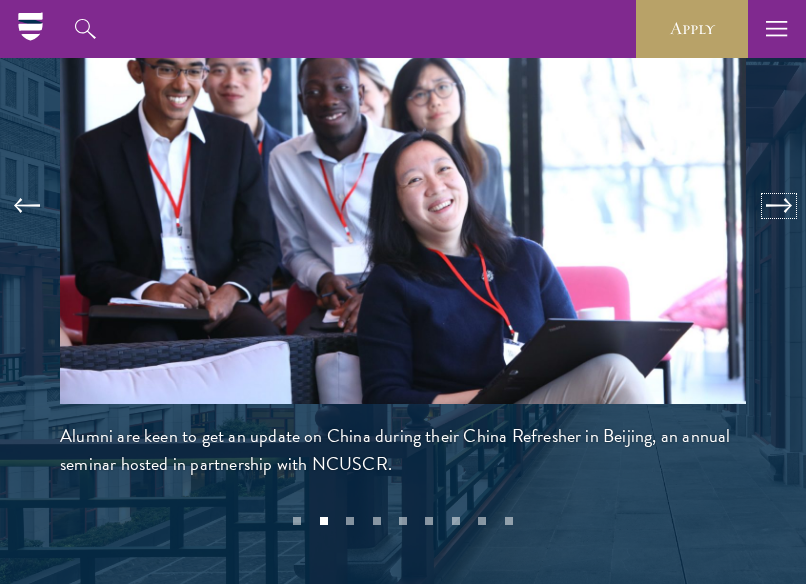 click at bounding box center [779, 206] 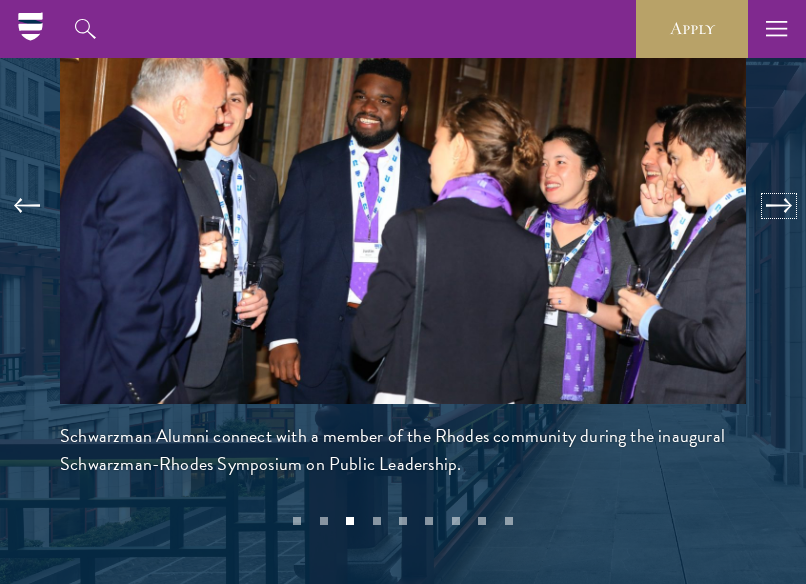 click at bounding box center [779, 206] 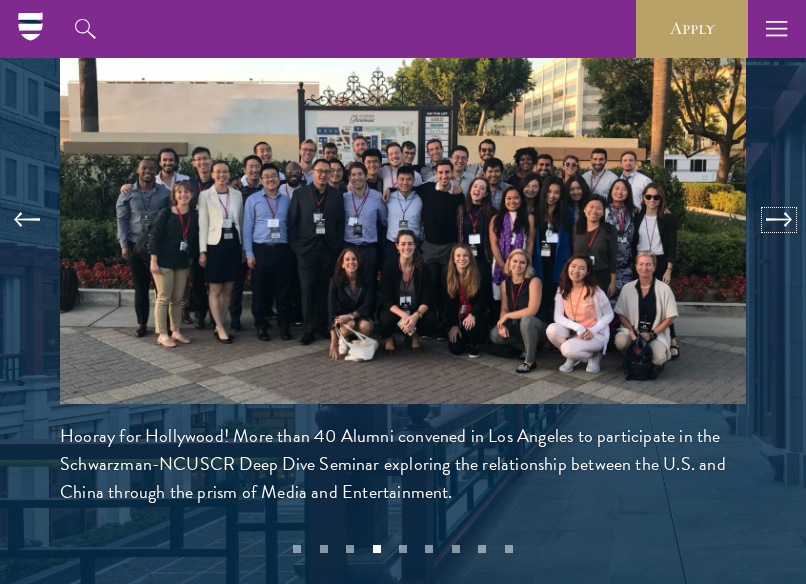 click at bounding box center [779, 220] 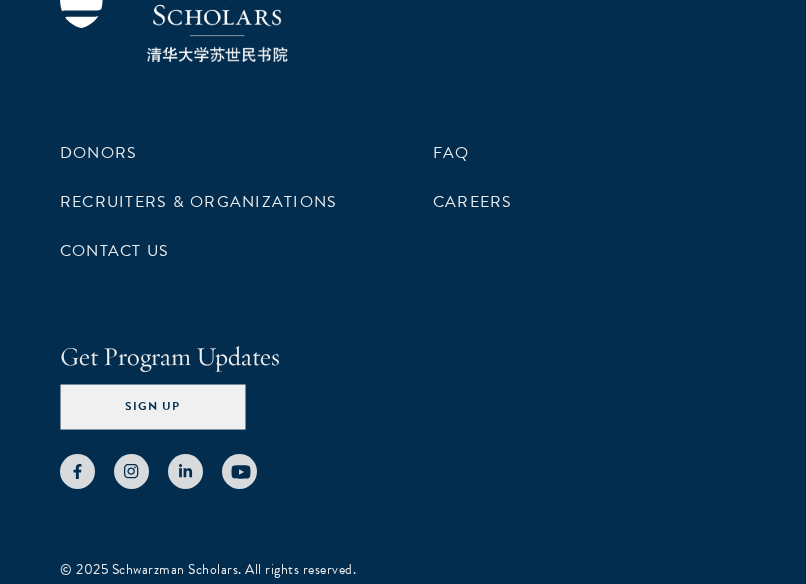 scroll, scrollTop: 11986, scrollLeft: 0, axis: vertical 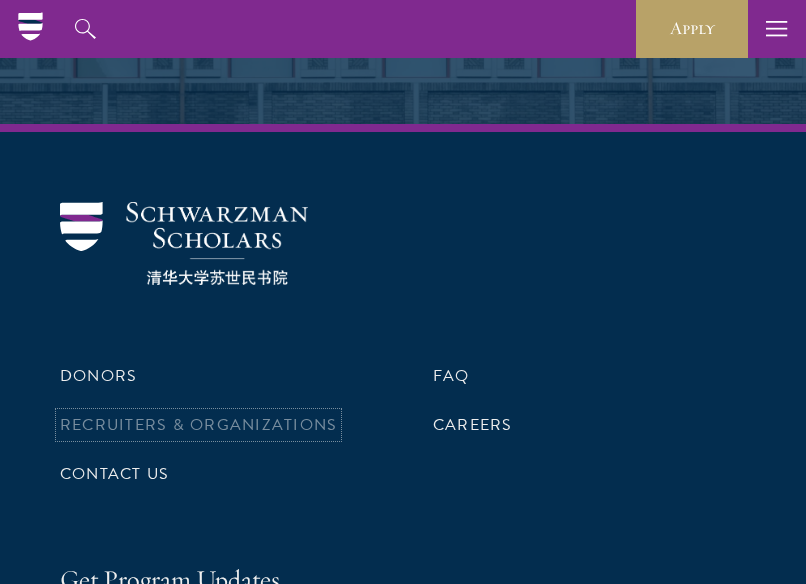click on "Recruiters & Organizations" at bounding box center (198, 425) 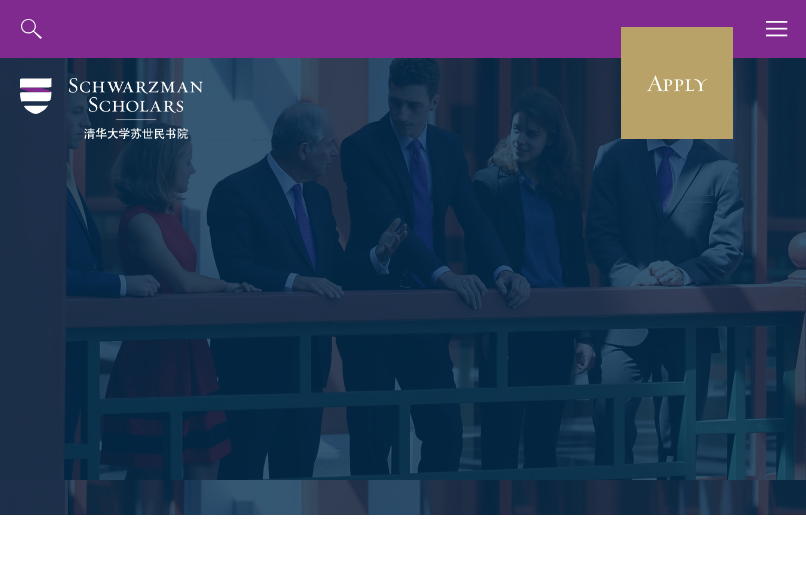 scroll, scrollTop: 0, scrollLeft: 0, axis: both 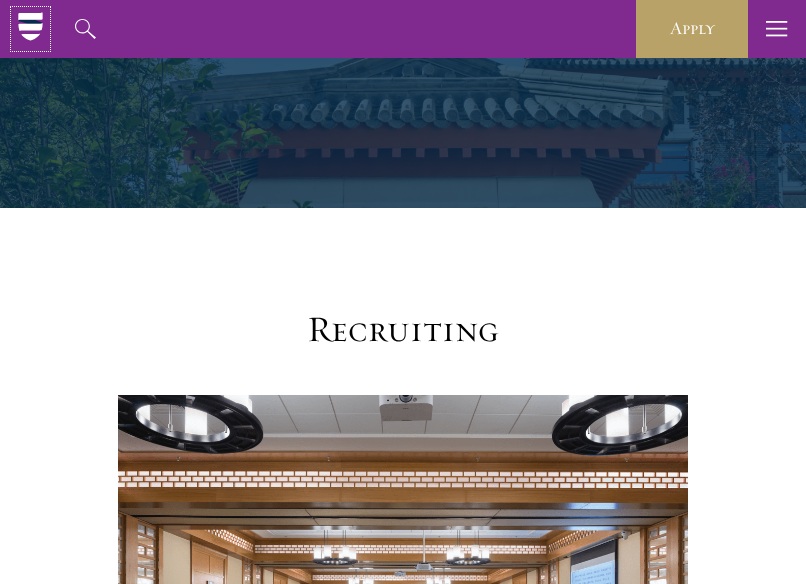 click 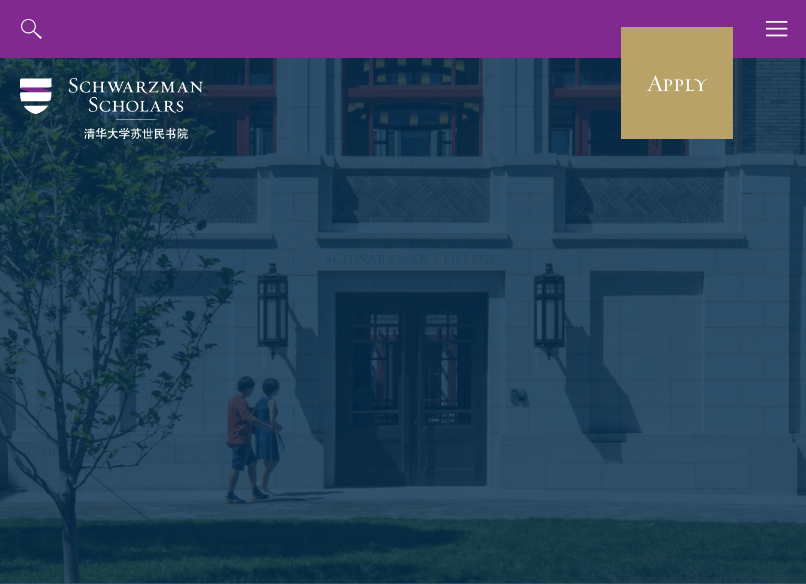scroll, scrollTop: 0, scrollLeft: 0, axis: both 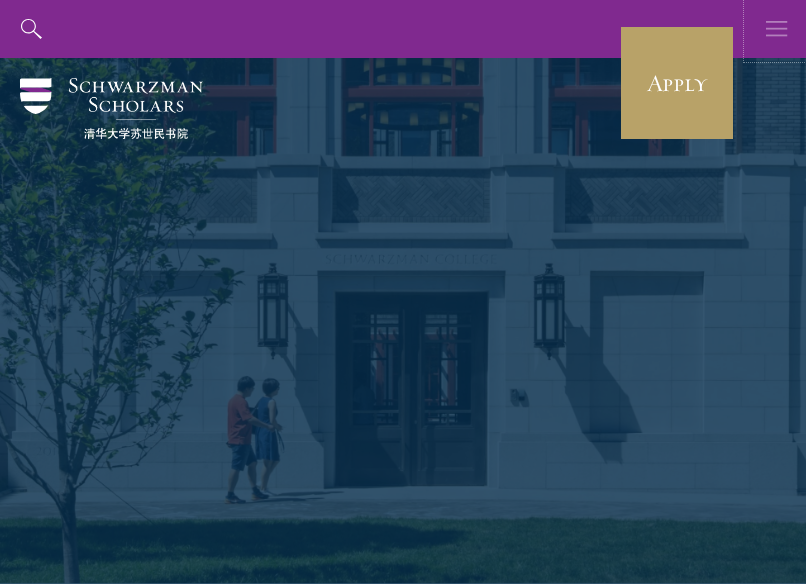 click 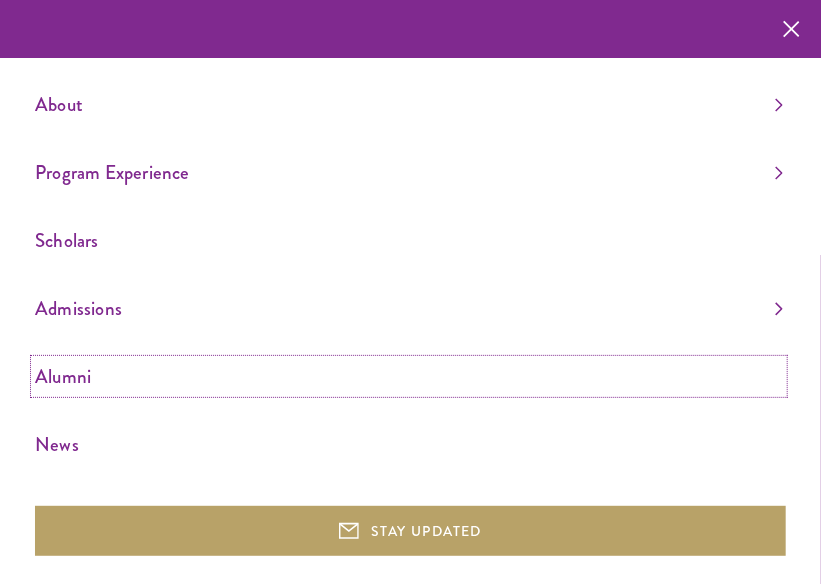 click on "Alumni" at bounding box center (409, 376) 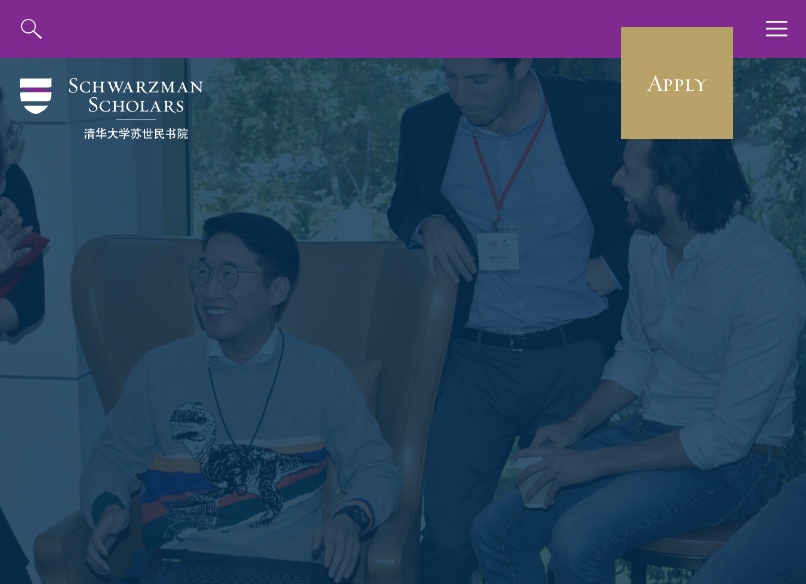 scroll, scrollTop: 0, scrollLeft: 0, axis: both 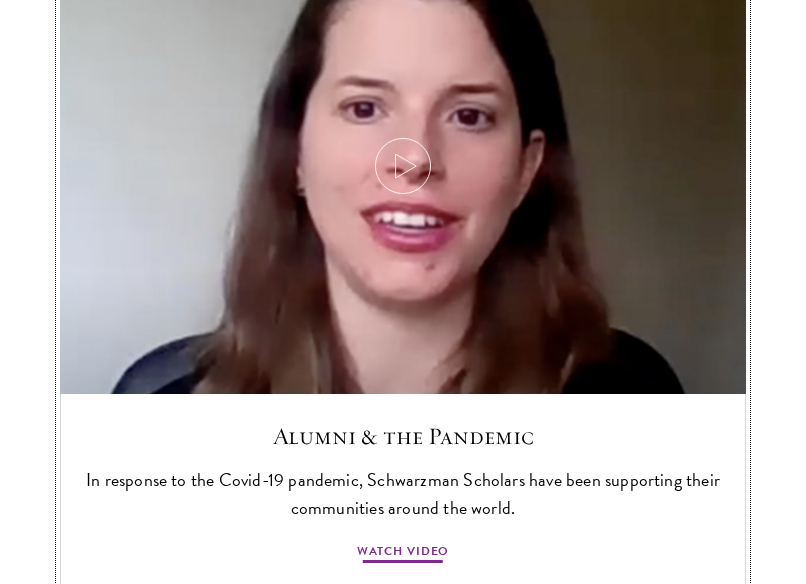 click at bounding box center [403, 166] 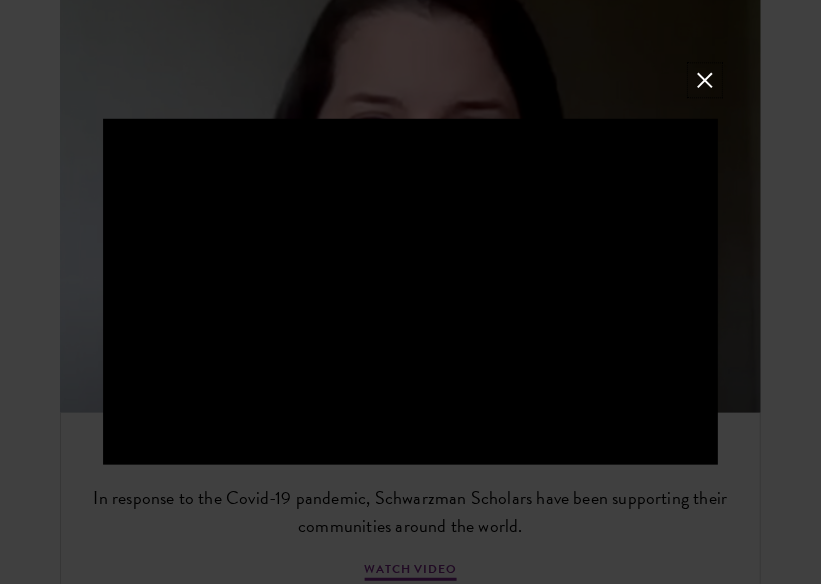 click at bounding box center [705, 80] 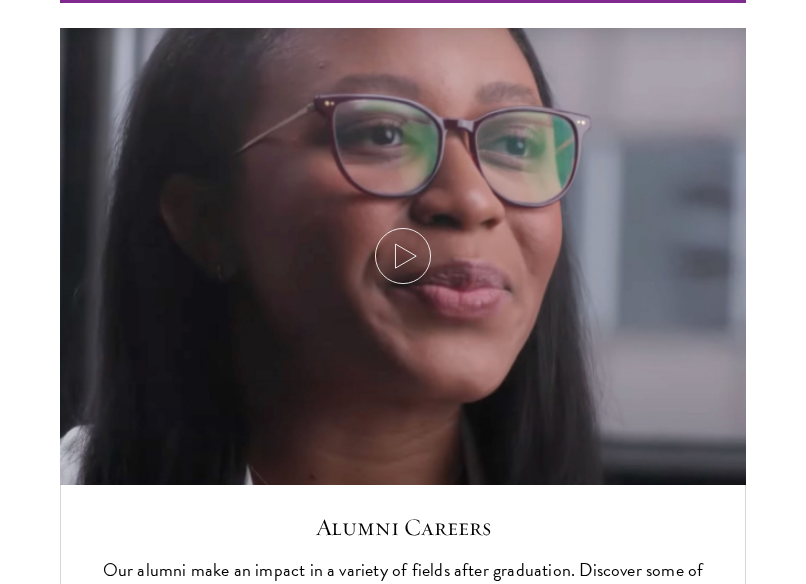 scroll, scrollTop: 7014, scrollLeft: 0, axis: vertical 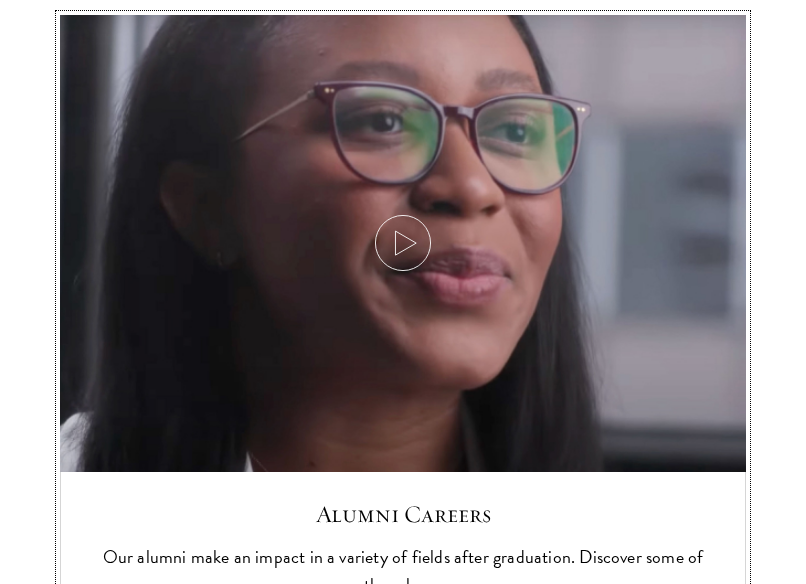 click at bounding box center [403, 243] 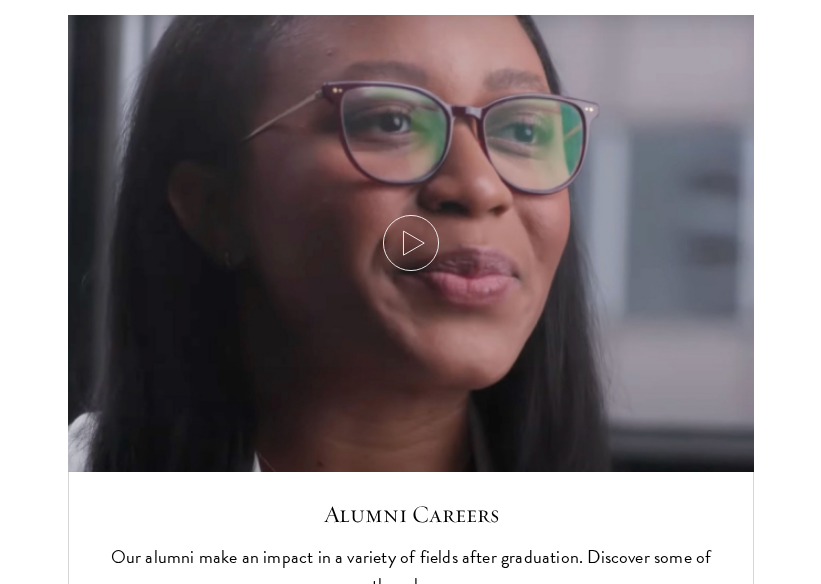 scroll, scrollTop: 7033, scrollLeft: 0, axis: vertical 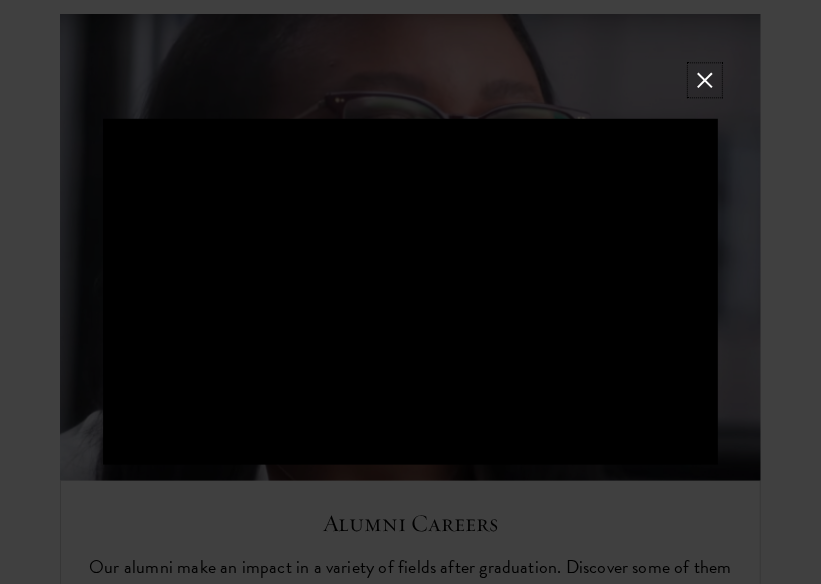 click at bounding box center [705, 80] 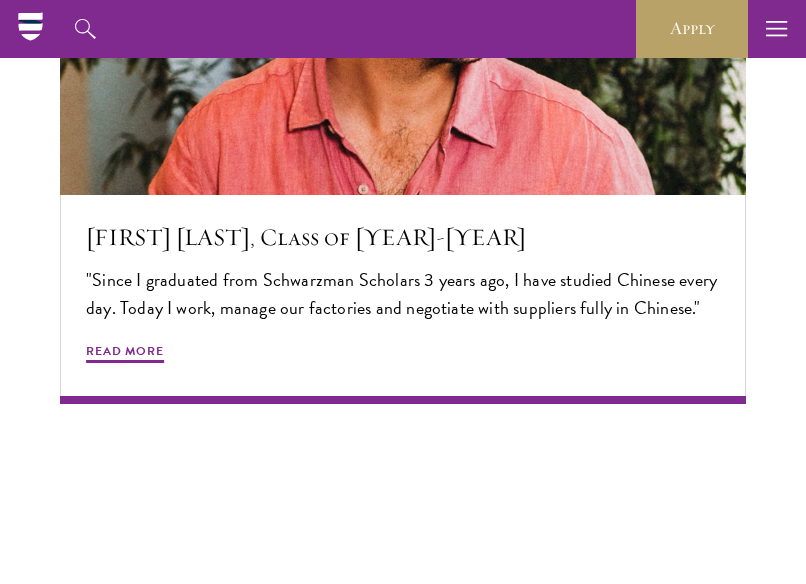 scroll, scrollTop: 9386, scrollLeft: 0, axis: vertical 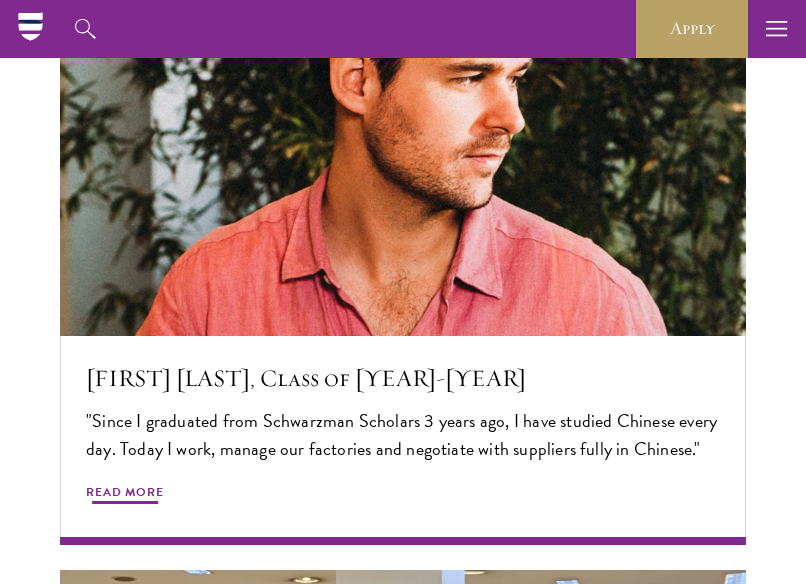 click on "Tomas Fuentes Benitez, Class of 2016-2017
"Since I graduated from Schwarzman Scholars 3 years ago, I have studied Chinese every day. Today I work, manage our factories and negotiate with suppliers fully in Chinese."
Read More" at bounding box center (403, 440) 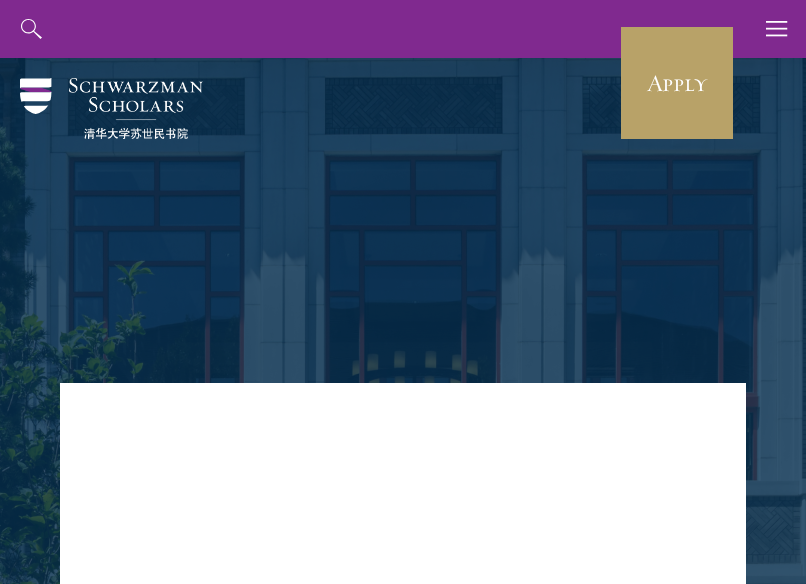 scroll, scrollTop: 80, scrollLeft: 0, axis: vertical 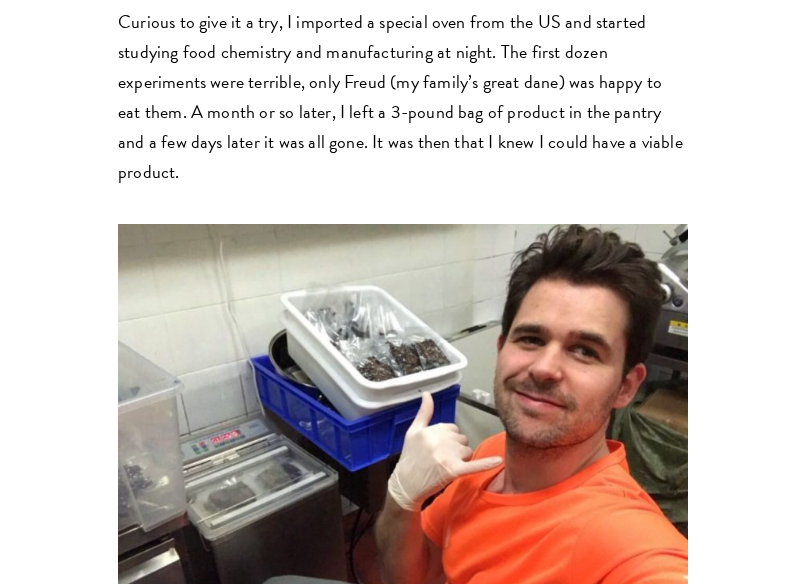 click at bounding box center (403, 412) 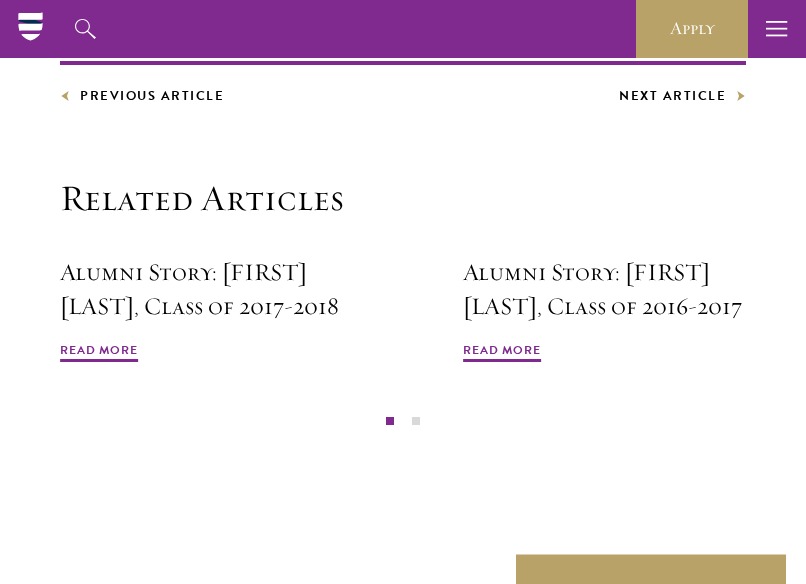 scroll, scrollTop: 6200, scrollLeft: 0, axis: vertical 